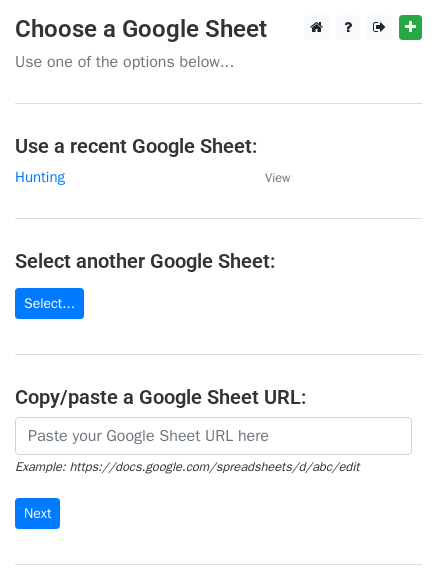 scroll, scrollTop: 0, scrollLeft: 0, axis: both 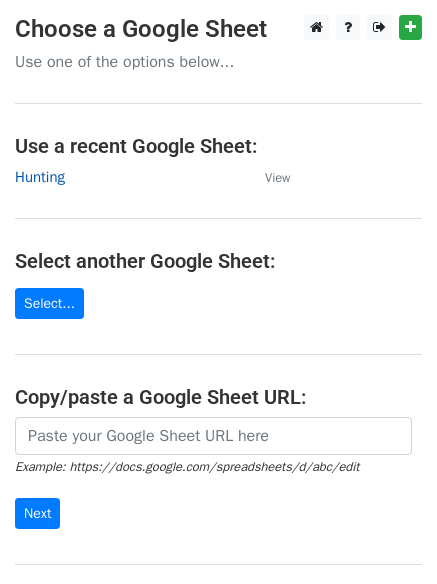 click on "Hunting" at bounding box center [40, 177] 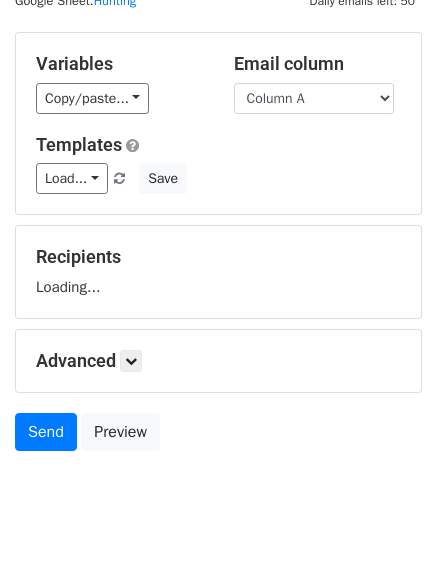 scroll, scrollTop: 113, scrollLeft: 0, axis: vertical 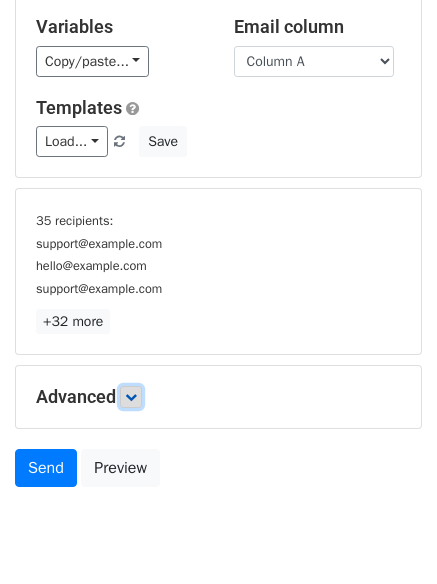 click at bounding box center (131, 397) 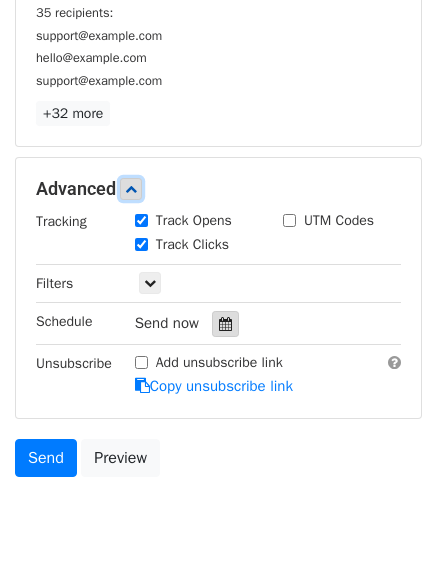 scroll, scrollTop: 325, scrollLeft: 0, axis: vertical 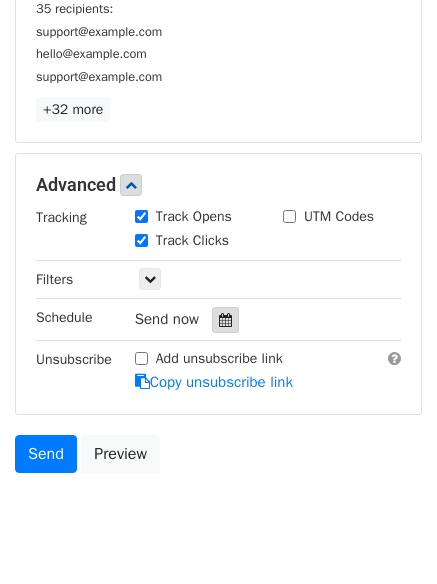 click at bounding box center (225, 320) 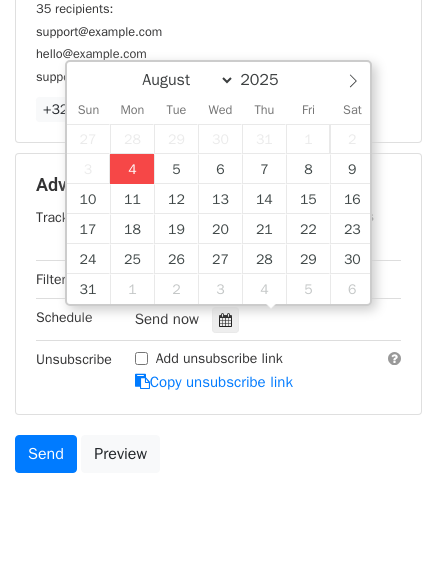 type on "2025-08-04 15:37" 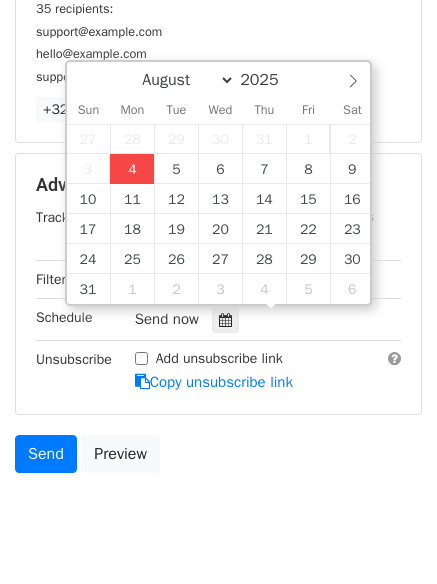 type on "03" 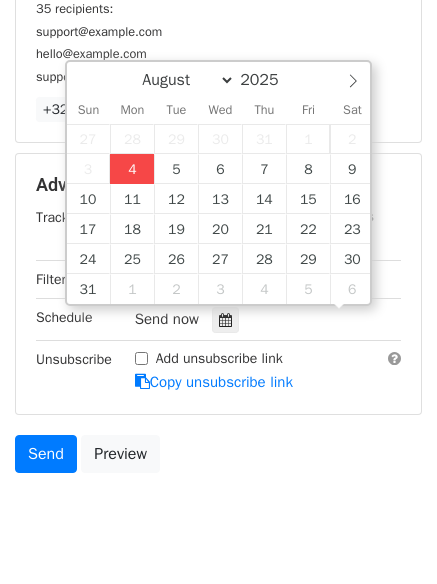 scroll, scrollTop: 1, scrollLeft: 0, axis: vertical 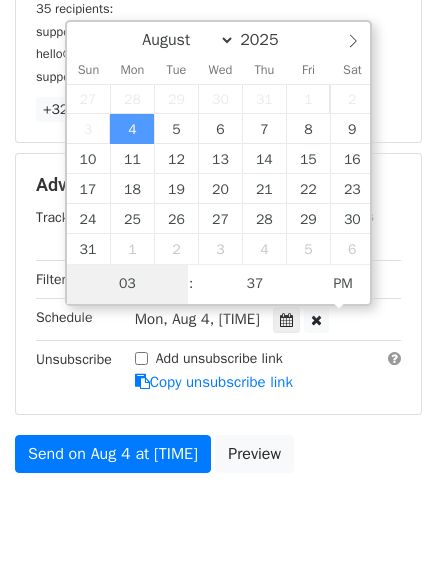 type on "4" 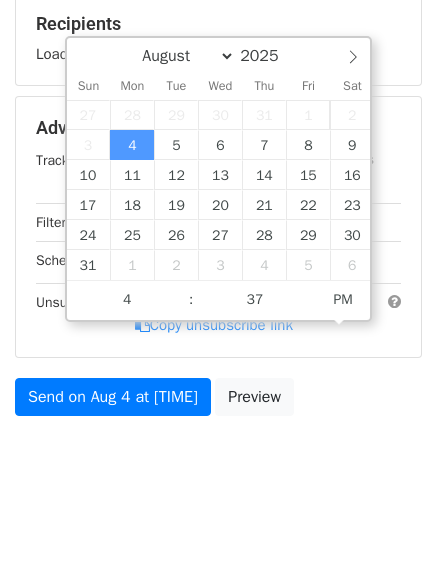 type on "2025-08-04 16:37" 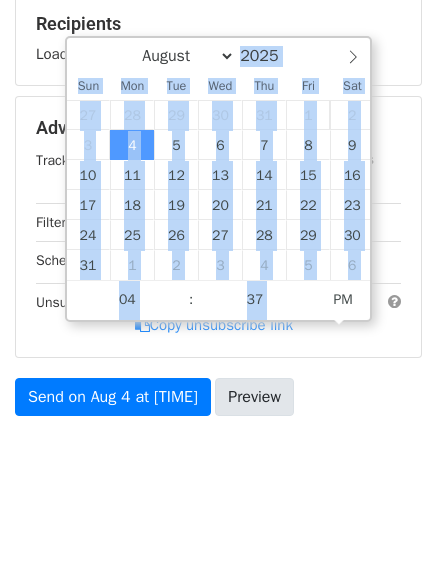 click on "New Campaign
Daily emails left: 50
Google Sheet:
Hunting
Variables
Copy/paste...
{{Column A}}
{{Column B}}
{{Column C}}
Email column
Column A
Column B
Column C
Templates
Load...
No templates saved
Save
Recipients Loading...
Advanced
Tracking
Track Opens
UTM Codes
Track Clicks
Filters
Only include spreadsheet rows that match the following filters:
Schedule
Mon, Aug 4, 3:37pm
2025-08-04 16:37
Unsubscribe
Add unsubscribe link
Copy unsubscribe link
Send on Aug 4 at 3:37pm
Preview
August September October November December 2025
Sun Mon Tue Wed Thu Fri Sat
27 28 29 30 31 1 2 3 4 5 6 7 8 9 1" at bounding box center [218, 106] 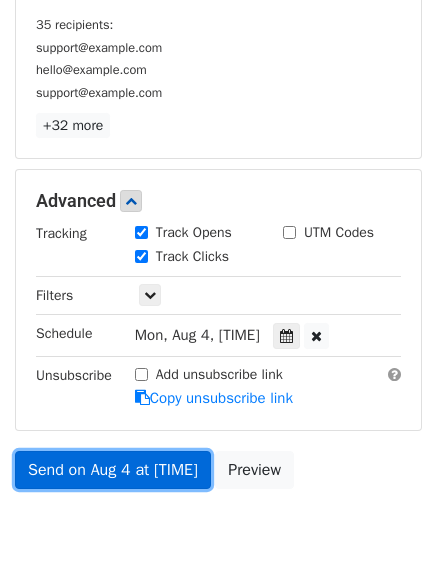 click on "Send on Aug 4 at 4:37pm" at bounding box center (113, 470) 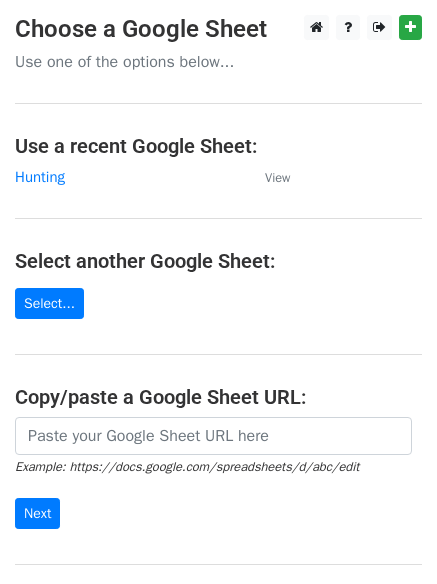 scroll, scrollTop: 0, scrollLeft: 0, axis: both 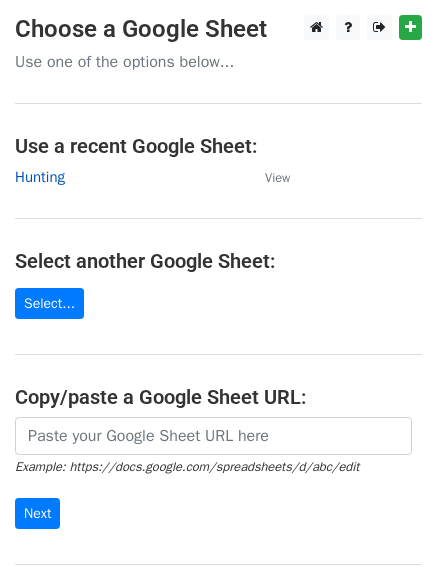 drag, startPoint x: 60, startPoint y: 162, endPoint x: 59, endPoint y: 178, distance: 16.03122 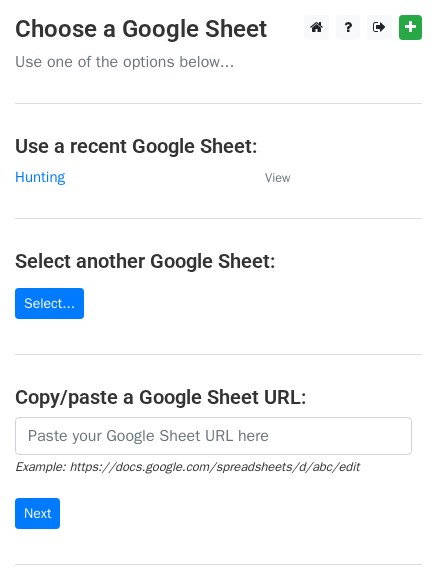 click on "Choose a Google Sheet
Use one of the options below...
Use a recent Google Sheet:
[TEXT]
View
Select another Google Sheet:
Select...
Copy/paste a Google Sheet URL:
Example:
[URL]
Next
Google Sheets
Need help?
Help
×
Why do I need to copy/paste a Google Sheet URL?
Normally, MergeMail would show you a list of your Google Sheets to choose from, but because you didn't allow MergeMail access to your Google Drive, it cannot show you a list of your Google Sheets. You can read more about permissions in our  support pages .
If you'd like to see a list of your Google Sheets, you'll need to  sign out of MergeMail  and then sign back in and allow access to your Google Drive.
Are your recipients in a CSV or Excel file?
Import your CSV or Excel file into a Google Sheet  then try again.
Need help with something else?
Read our" at bounding box center (218, 325) 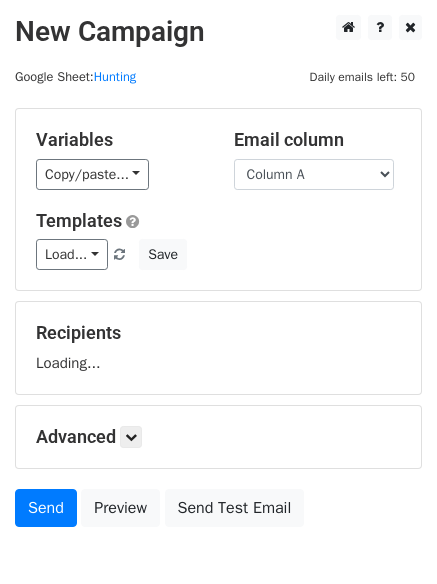 scroll, scrollTop: 0, scrollLeft: 0, axis: both 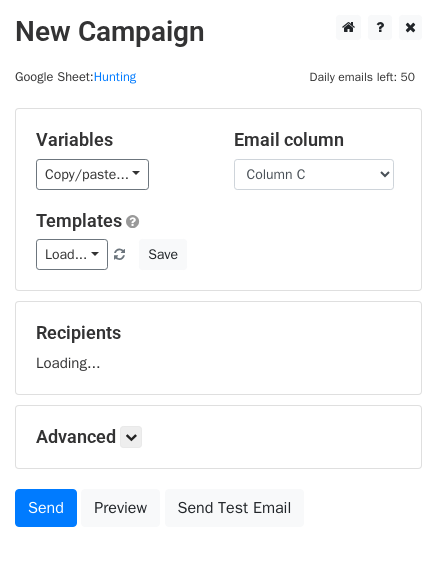 click on "Column A
Column B
Column C" at bounding box center [314, 174] 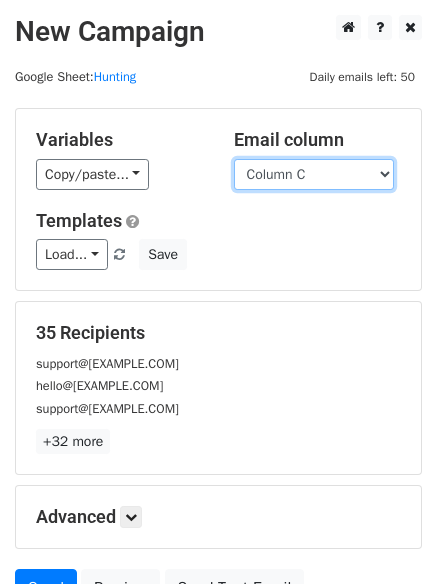 click on "Column A
Column B
Column C" at bounding box center [314, 174] 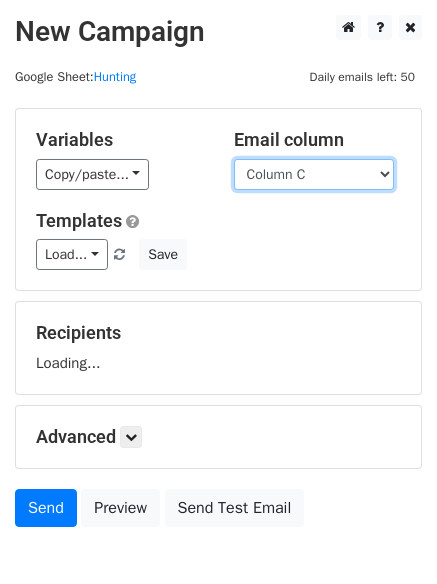 select on "Column B" 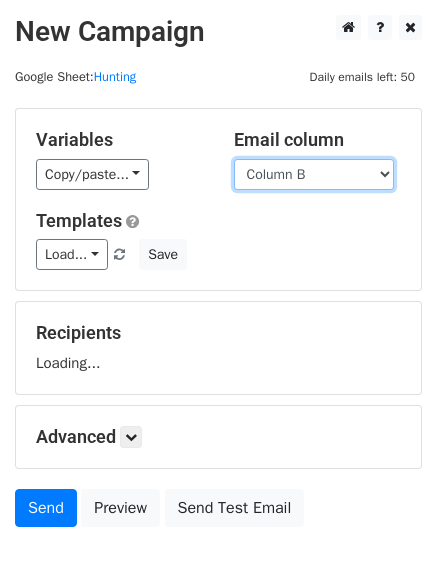 click on "Column A
Column B
Column C" at bounding box center [314, 174] 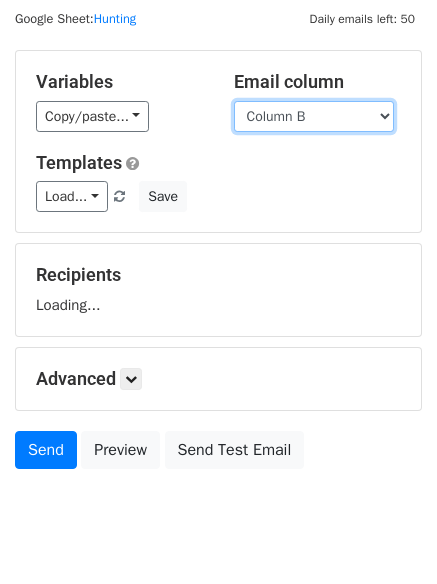 scroll, scrollTop: 113, scrollLeft: 0, axis: vertical 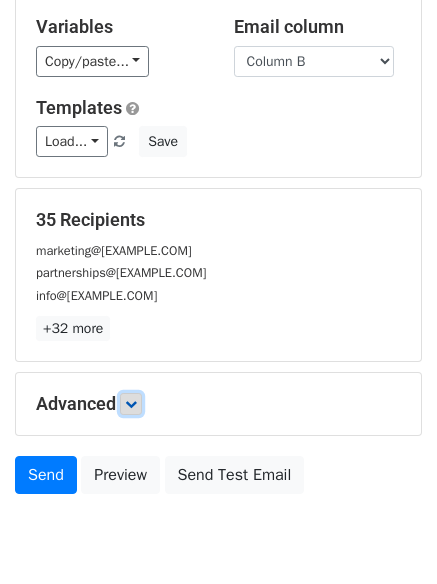 click at bounding box center (131, 404) 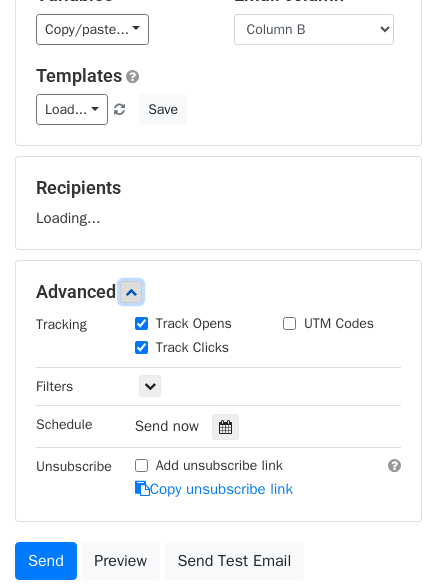 scroll, scrollTop: 309, scrollLeft: 0, axis: vertical 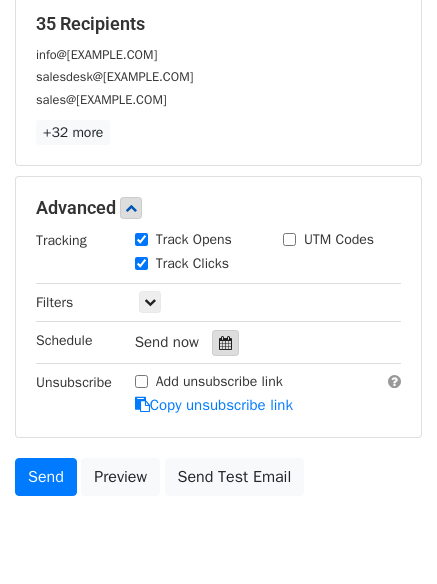 click at bounding box center [225, 343] 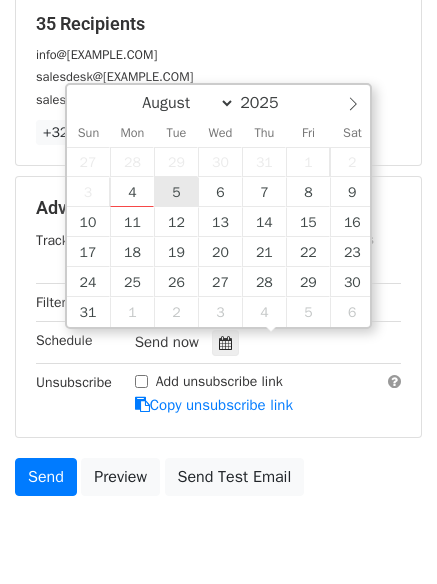 type on "2025-08-05 12:00" 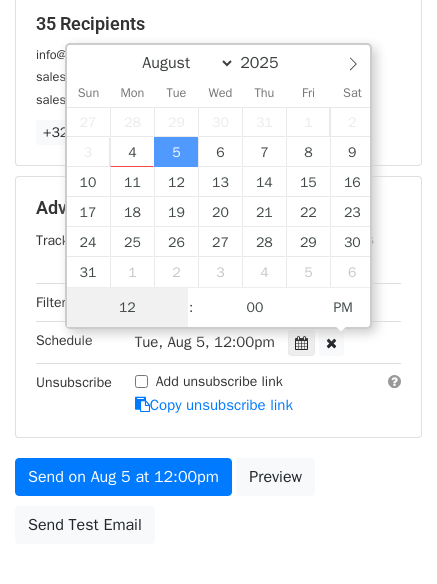 scroll, scrollTop: 1, scrollLeft: 0, axis: vertical 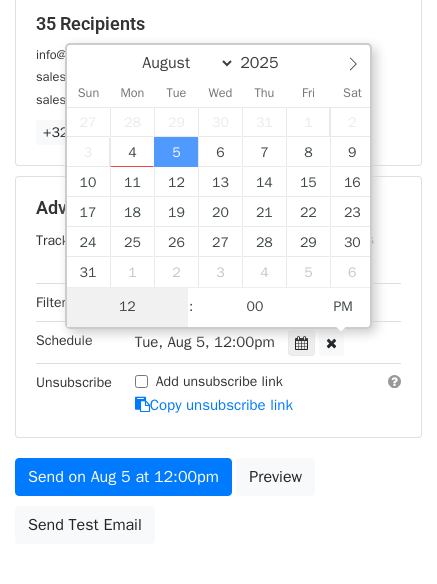 type on "5" 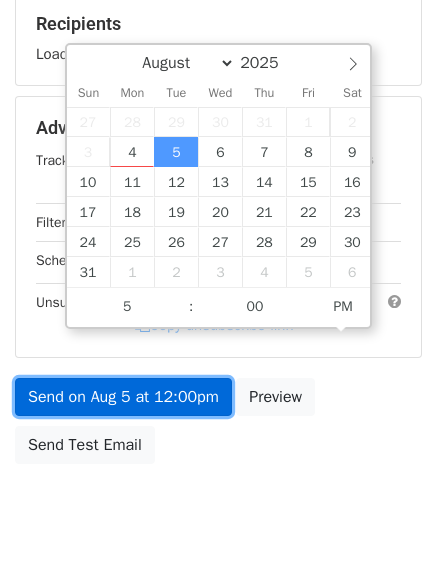 type on "2025-08-05 17:00" 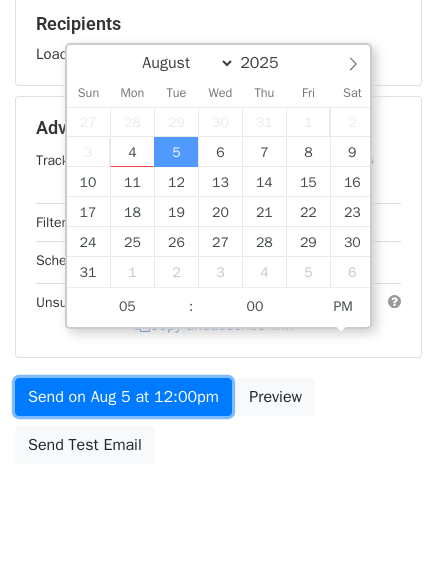 click on "Variables
Copy/paste...
{{Column A}}
{{Column B}}
{{Column C}}
Email column
Column A
Column B
Column C
Templates
Load...
No templates saved
Save
Recipients Loading...
Advanced
Tracking
Track Opens
UTM Codes
Track Clicks
Filters
Only include spreadsheet rows that match the following filters:
Schedule
Tue, Aug 5, 12:00pm
2025-08-05 17:00
Unsubscribe
Add unsubscribe link
Copy unsubscribe link
Send on Aug 5 at 12:00pm
Preview
Send Test Email" at bounding box center [218, 136] 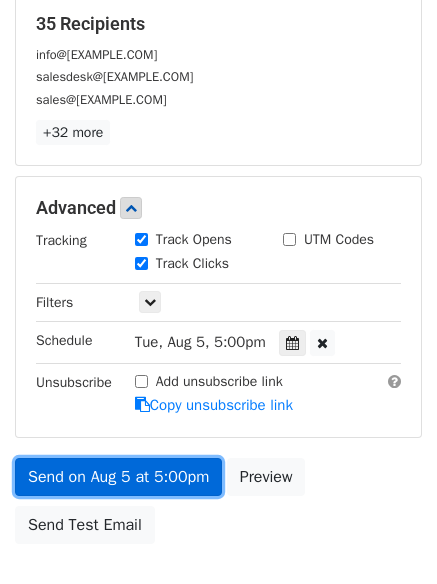 click on "Send on Aug 5 at 5:00pm" at bounding box center [118, 477] 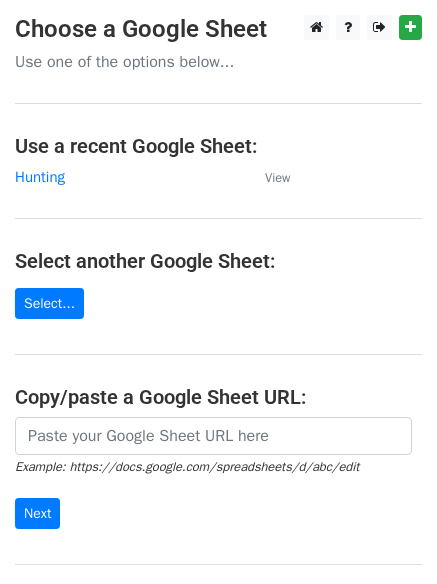 scroll, scrollTop: 0, scrollLeft: 0, axis: both 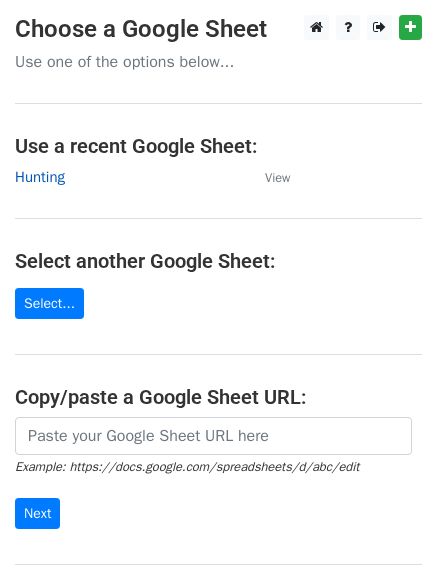 click on "Hunting" at bounding box center (40, 177) 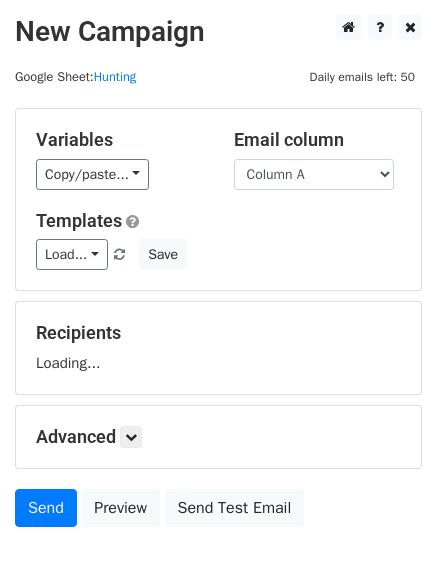 scroll, scrollTop: 0, scrollLeft: 0, axis: both 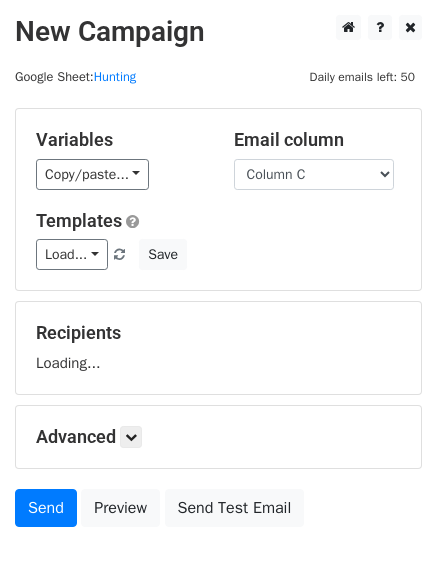 click on "Column A
Column B
Column C" at bounding box center (314, 174) 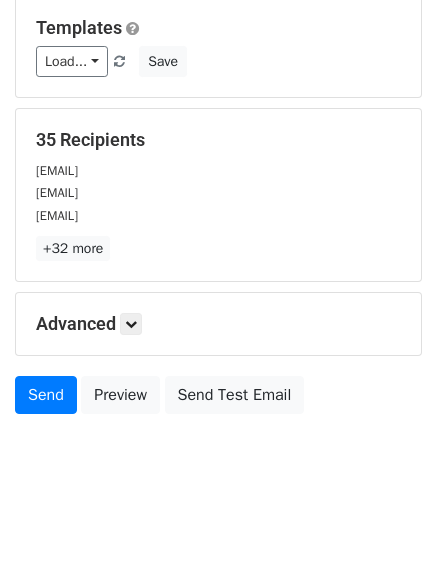 click on "Advanced
Tracking
Track Opens
UTM Codes
Track Clicks
Filters
Only include spreadsheet rows that match the following filters:
Schedule
Send now
Unsubscribe
Add unsubscribe link
Copy unsubscribe link" at bounding box center (218, 324) 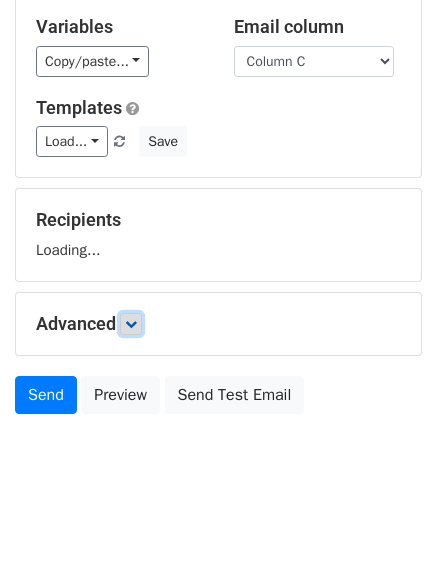 click at bounding box center (131, 324) 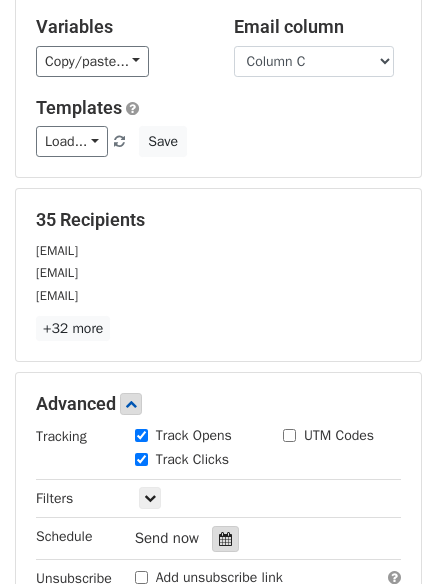 click at bounding box center [225, 539] 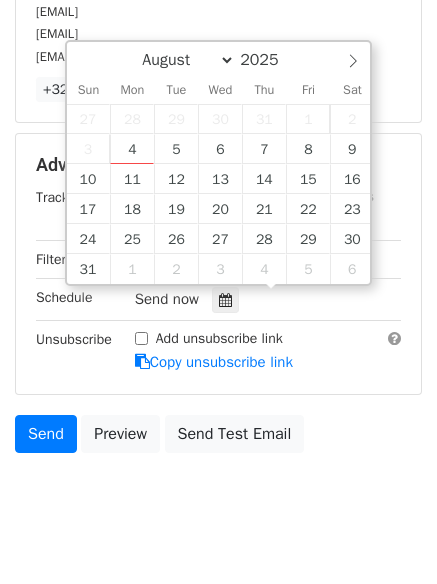 scroll, scrollTop: 389, scrollLeft: 0, axis: vertical 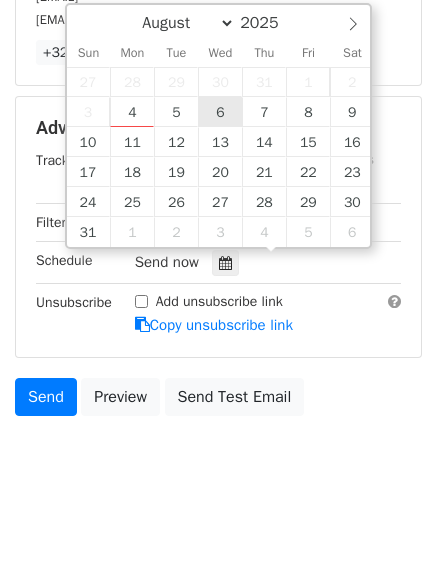 type on "2025-08-06 12:00" 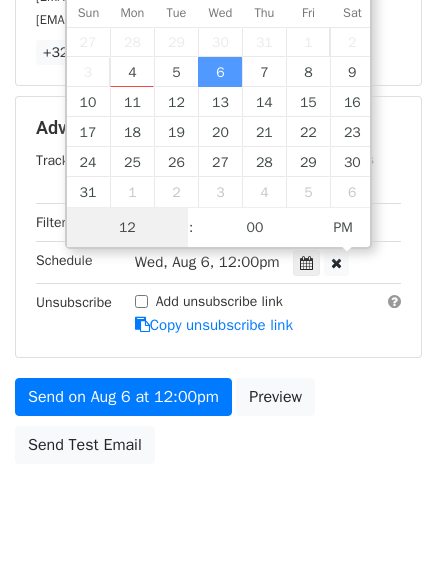 scroll, scrollTop: 1, scrollLeft: 0, axis: vertical 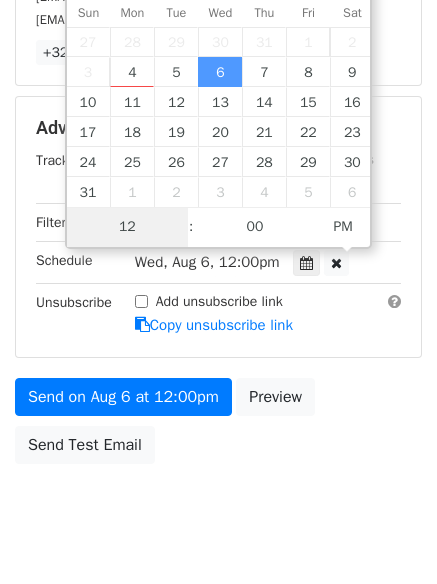 type on "6" 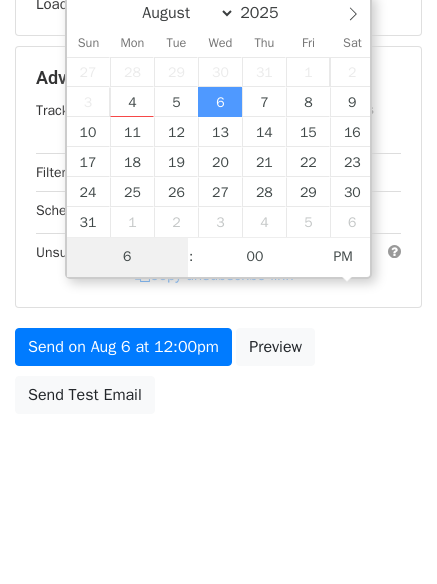 scroll, scrollTop: 357, scrollLeft: 0, axis: vertical 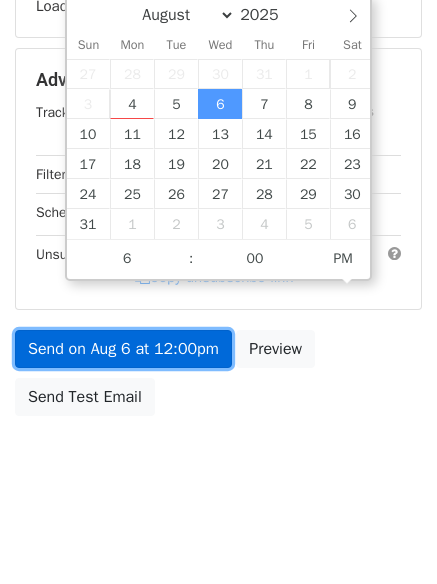 type on "2025-08-06 18:00" 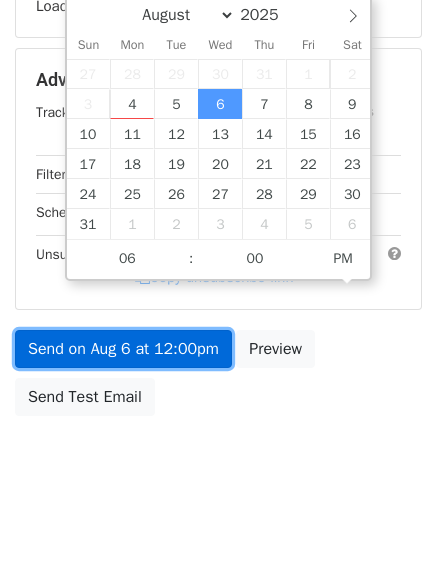click on "Send on Aug 6 at 12:00pm" at bounding box center (123, 349) 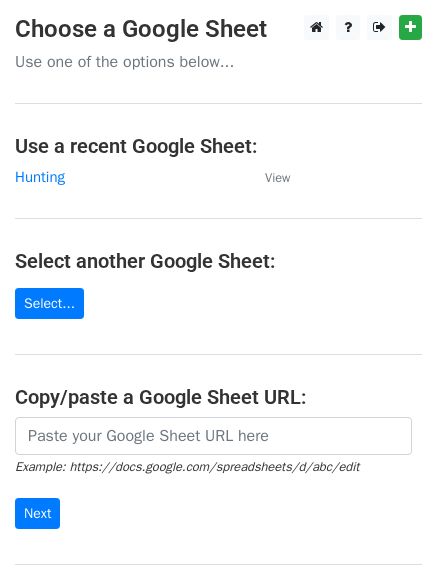 scroll, scrollTop: 0, scrollLeft: 0, axis: both 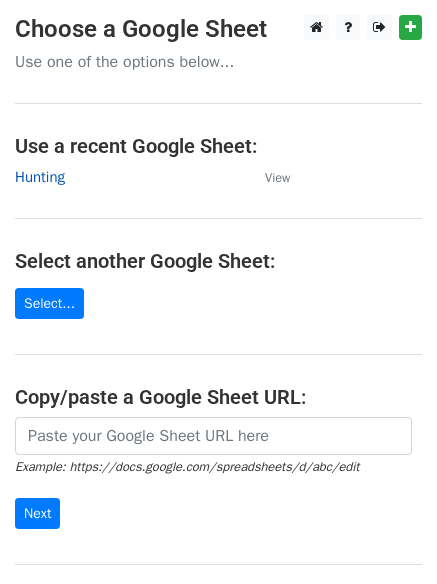 click on "Hunting" at bounding box center (40, 177) 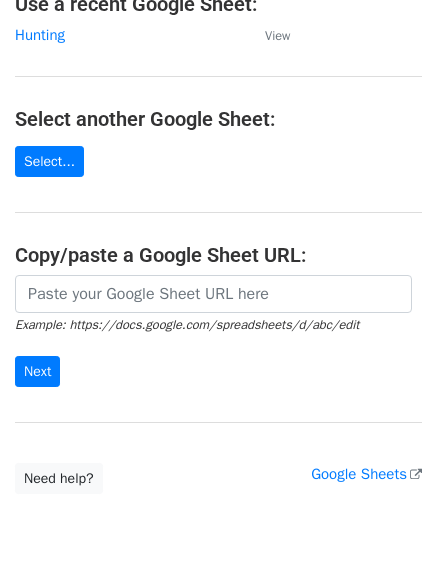 scroll, scrollTop: 212, scrollLeft: 0, axis: vertical 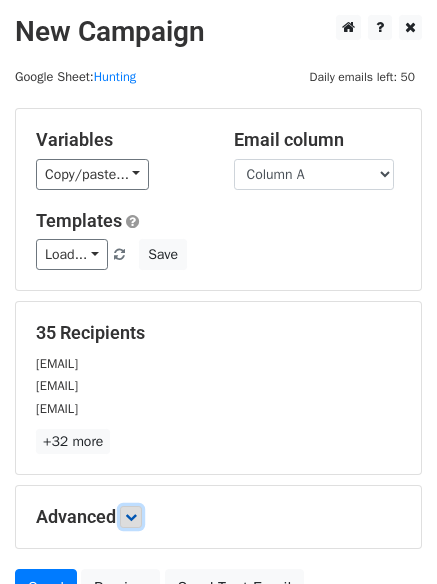 click at bounding box center [131, 517] 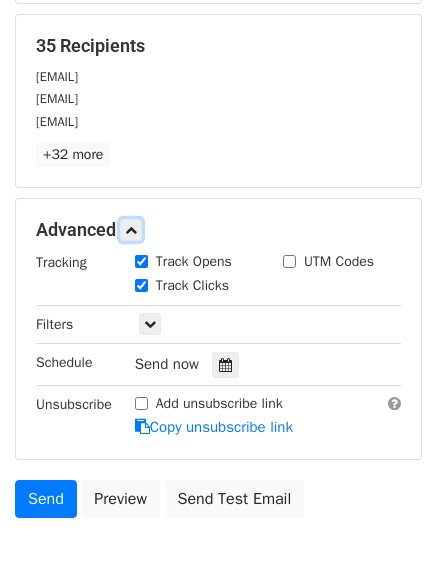 scroll, scrollTop: 295, scrollLeft: 0, axis: vertical 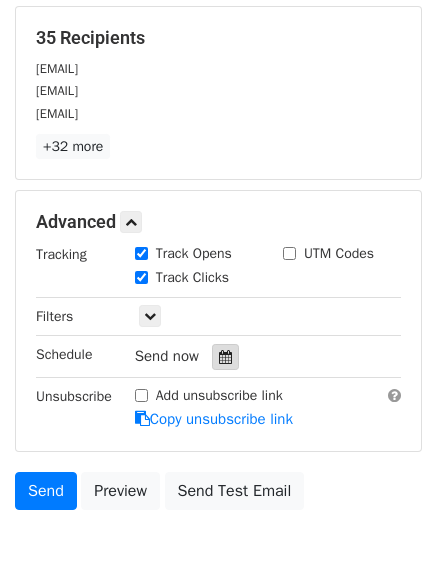 click at bounding box center (225, 357) 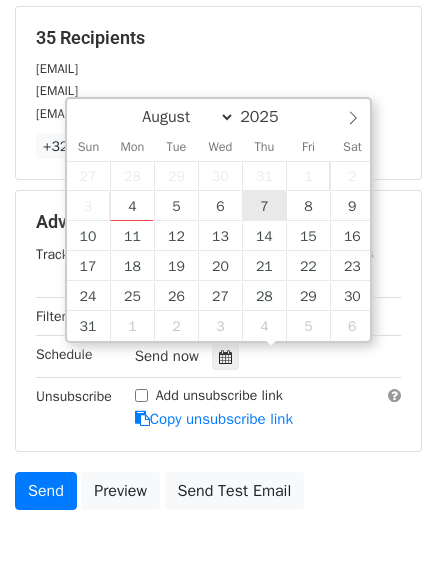 type on "2025-08-07 12:00" 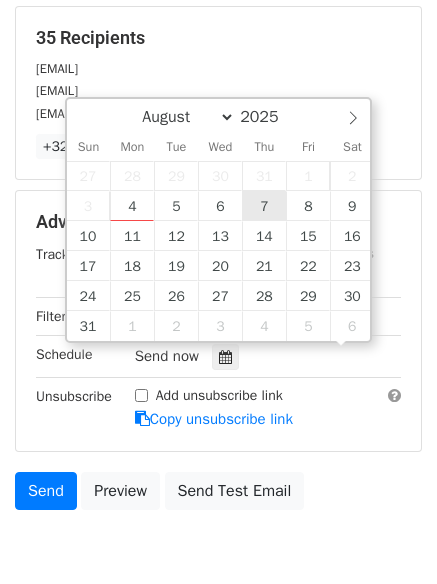 scroll, scrollTop: 1, scrollLeft: 0, axis: vertical 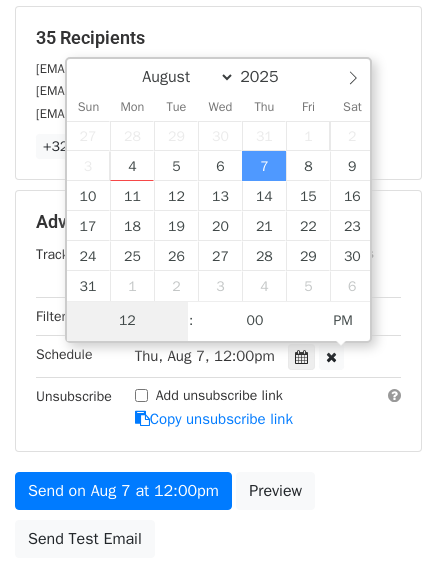type on "7" 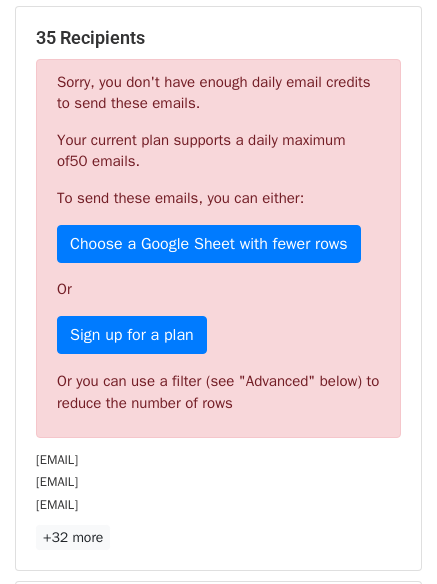 type on "2025-08-07 19:00" 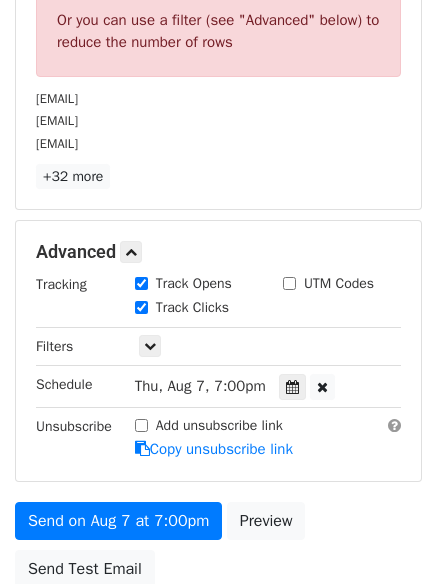scroll, scrollTop: 357, scrollLeft: 0, axis: vertical 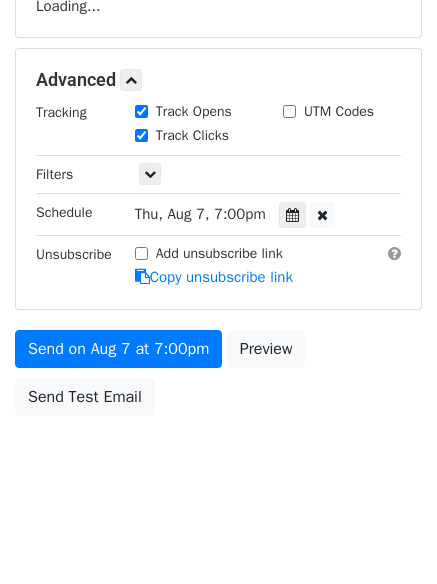 click on "Variables
Copy/paste...
{{Column A}}
{{Column B}}
{{Column C}}
Email column
Column A
Column B
Column C
Templates
Load...
No templates saved
Save
Recipients Loading...
Advanced
Tracking
Track Opens
UTM Codes
Track Clicks
Filters
Only include spreadsheet rows that match the following filters:
Schedule
Thu, Aug 7, 7:00pm
2025-08-07 19:00
Unsubscribe
Add unsubscribe link
Copy unsubscribe link
Send on Aug 7 at 7:00pm
Preview
Send Test Email" at bounding box center [218, 88] 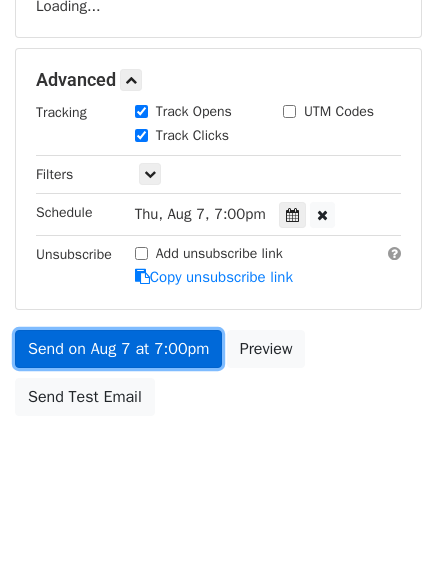 click on "Variables
Copy/paste...
{{Column A}}
{{Column B}}
{{Column C}}
Email column
Column A
Column B
Column C
Templates
Load...
No templates saved
Save
Recipients Loading...
Advanced
Tracking
Track Opens
UTM Codes
Track Clicks
Filters
Only include spreadsheet rows that match the following filters:
Schedule
Thu, Aug 7, 7:00pm
2025-08-07 19:00
Unsubscribe
Add unsubscribe link
Copy unsubscribe link
Send on Aug 7 at 7:00pm
Preview
Send Test Email" at bounding box center (218, 88) 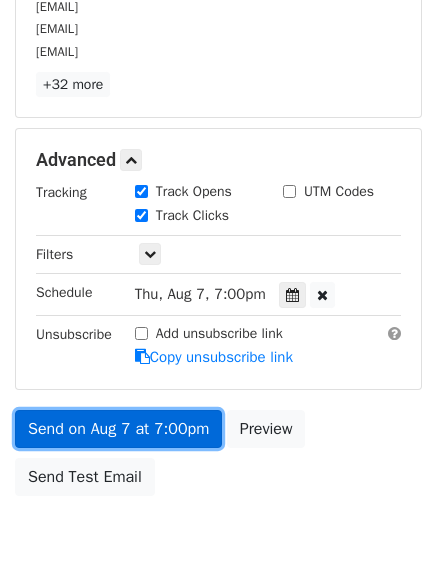 click on "Send on Aug 7 at 7:00pm" at bounding box center (118, 429) 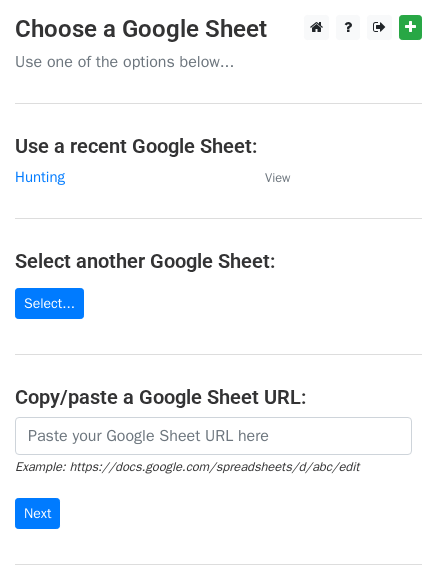 scroll, scrollTop: 0, scrollLeft: 0, axis: both 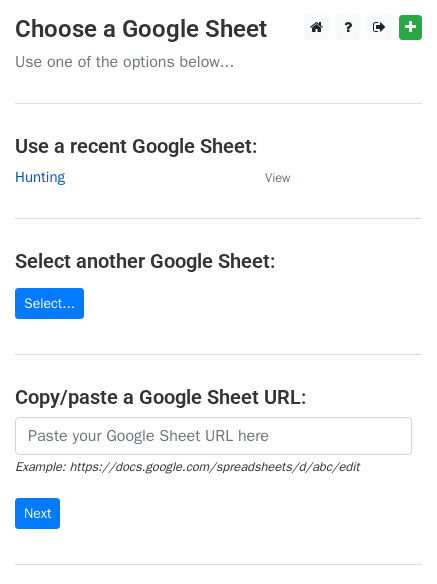 click on "Hunting" at bounding box center [40, 177] 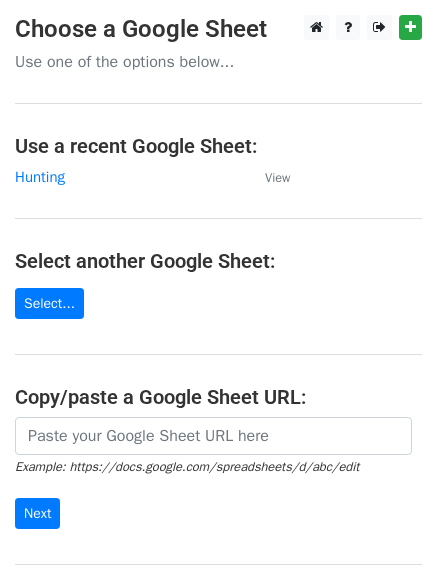 click on "Choose a Google Sheet
Use one of the options below...
Use a recent Google Sheet:
Hunting
View
Select another Google Sheet:
Select...
Copy/paste a Google Sheet URL:
Example:
https://docs.google.com/spreadsheets/d/abc/edit
Next
Google Sheets
Need help?
Help
×
Why do I need to copy/paste a Google Sheet URL?
Normally, MergeMail would show you a list of your Google Sheets to choose from, but because you didn't allow MergeMail access to your Google Drive, it cannot show you a list of your Google Sheets. You can read more about permissions in our  support pages .
If you'd like to see a list of your Google Sheets, you'll need to  sign out of MergeMail  and then sign back in and allow access to your Google Drive.
Are your recipients in a CSV or Excel file?
Import your CSV or Excel file into a Google Sheet  then try again.
Need help with something else?
Read our" at bounding box center (218, 325) 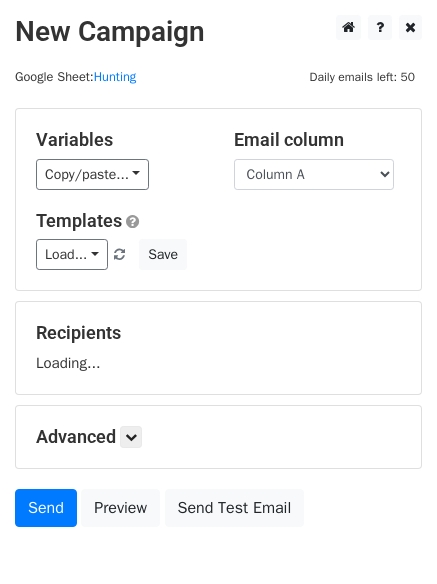 scroll, scrollTop: 0, scrollLeft: 0, axis: both 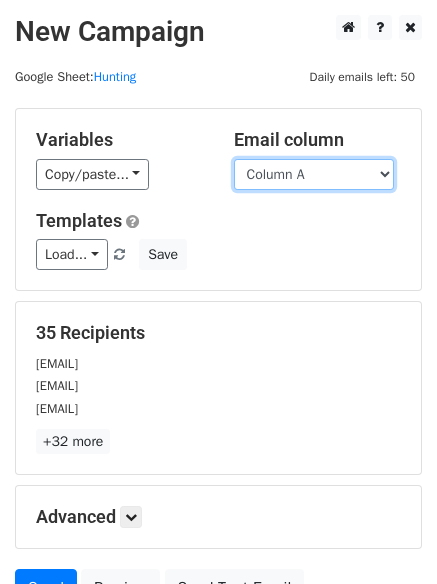 click on "Column A
Column B
Column C" at bounding box center [314, 174] 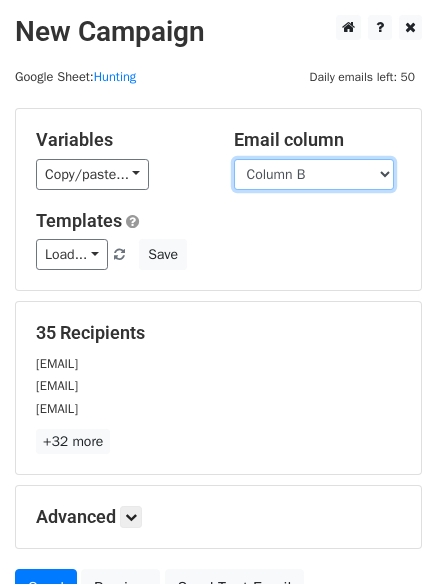 click on "Column A
Column B
Column C" at bounding box center [314, 174] 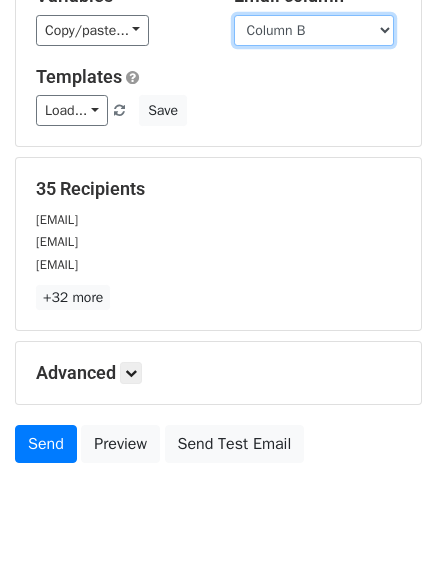 scroll, scrollTop: 193, scrollLeft: 0, axis: vertical 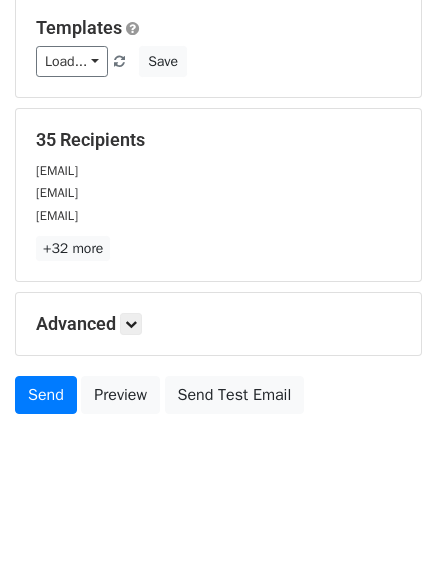 click on "Advanced
Tracking
Track Opens
UTM Codes
Track Clicks
Filters
Only include spreadsheet rows that match the following filters:
Schedule
Send now
Unsubscribe
Add unsubscribe link
Copy unsubscribe link" at bounding box center [218, 324] 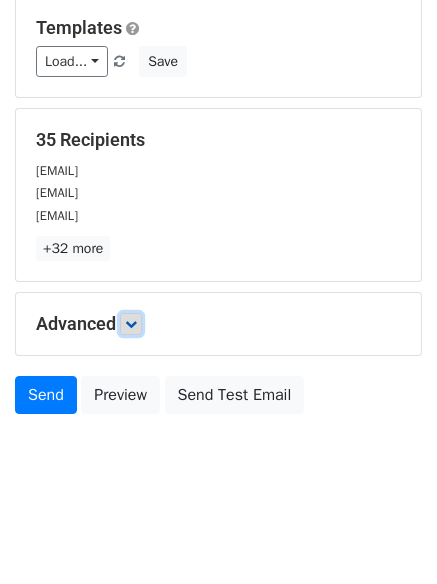 click at bounding box center (131, 324) 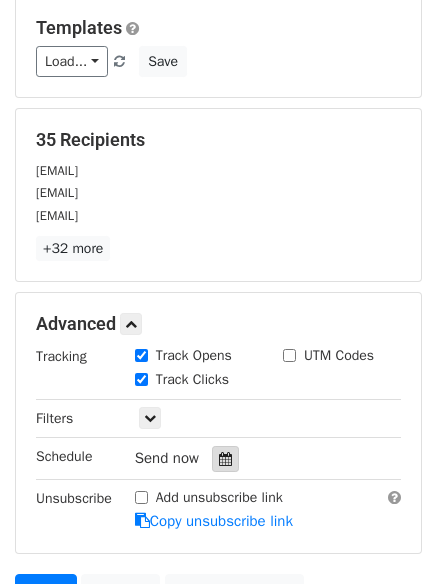 click at bounding box center [225, 459] 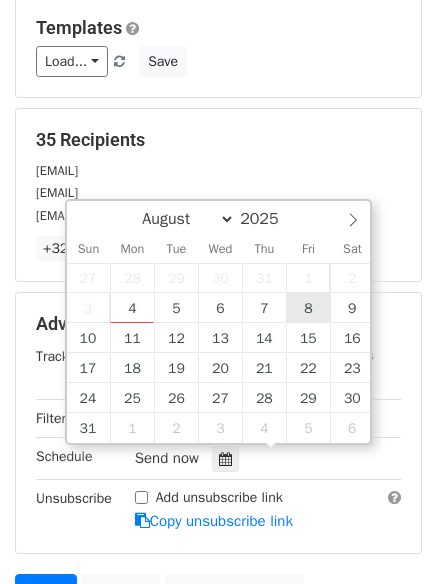 type on "2025-08-08 12:00" 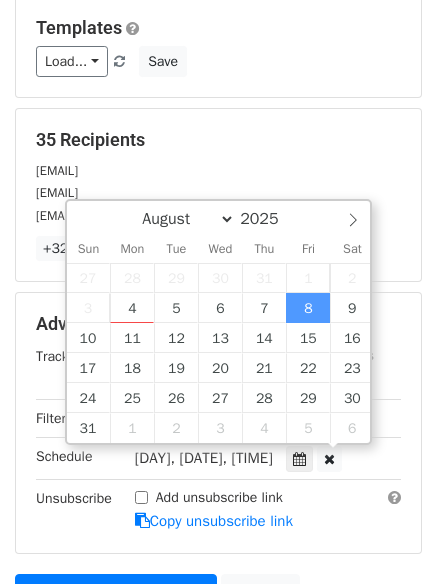 scroll, scrollTop: 1, scrollLeft: 0, axis: vertical 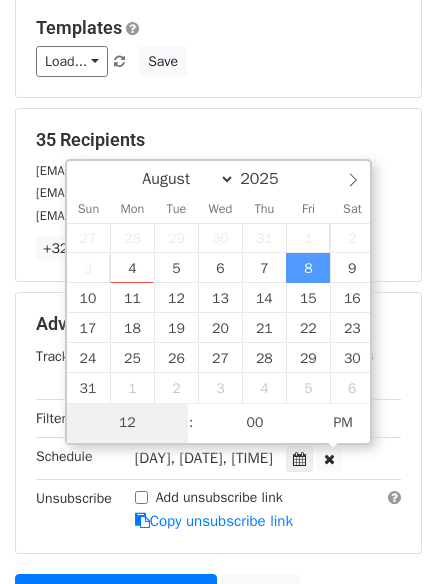 type on "8" 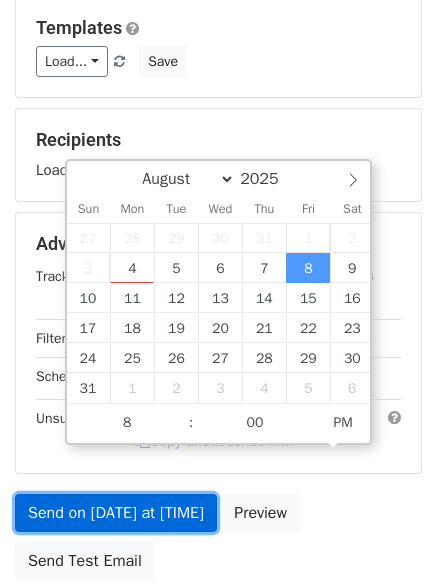 type on "2025-08-08 20:00" 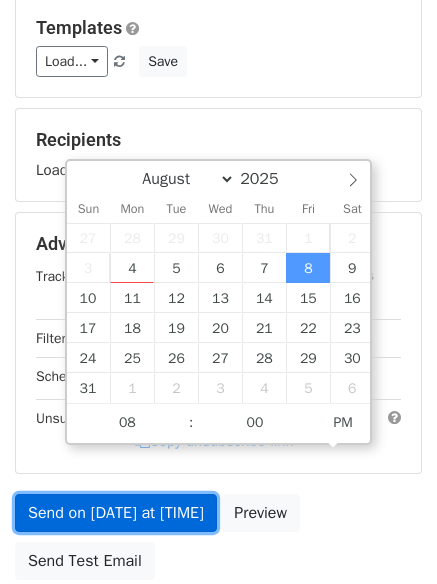 click on "Send on Aug 8 at 12:00pm" at bounding box center (116, 513) 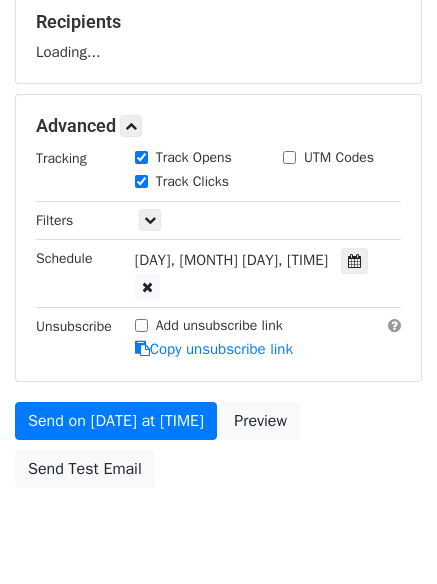 scroll, scrollTop: 357, scrollLeft: 0, axis: vertical 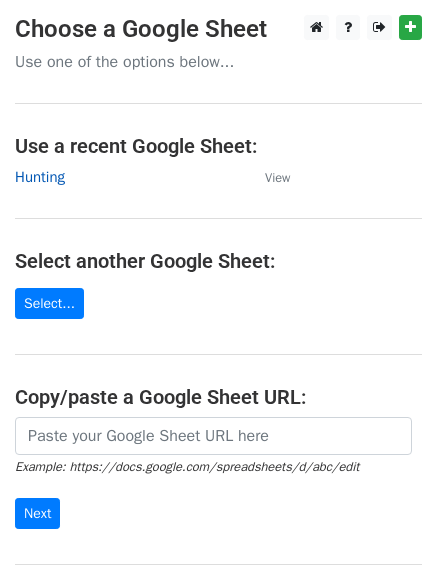 click on "Hunting" at bounding box center [40, 177] 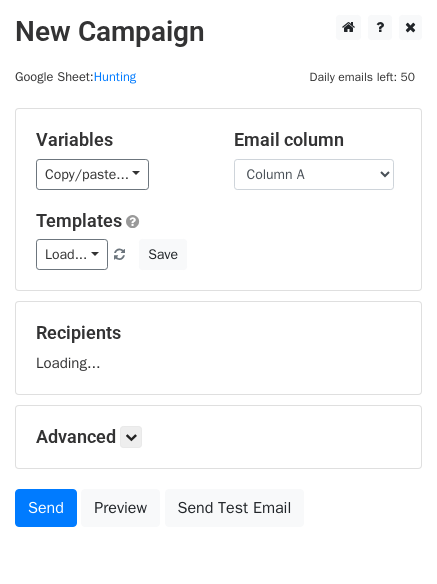 scroll, scrollTop: 0, scrollLeft: 0, axis: both 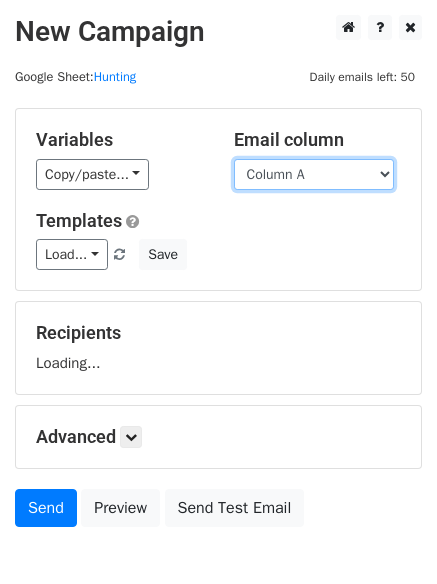 click on "Column A
Column B
Column C" at bounding box center (314, 174) 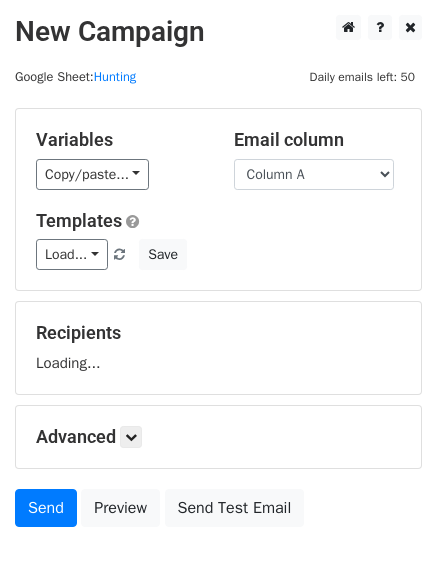 click on "Load...
No templates saved
Save" at bounding box center [218, 254] 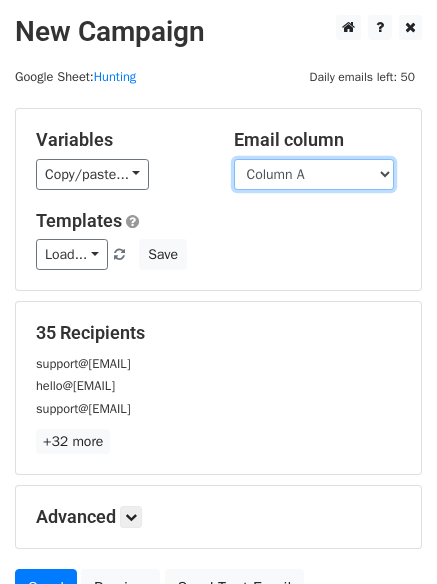 drag, startPoint x: 316, startPoint y: 175, endPoint x: 308, endPoint y: 185, distance: 12.806249 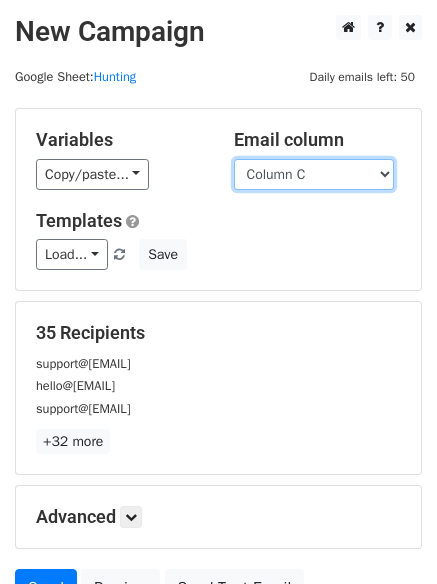 click on "Column A
Column B
Column C" at bounding box center [314, 174] 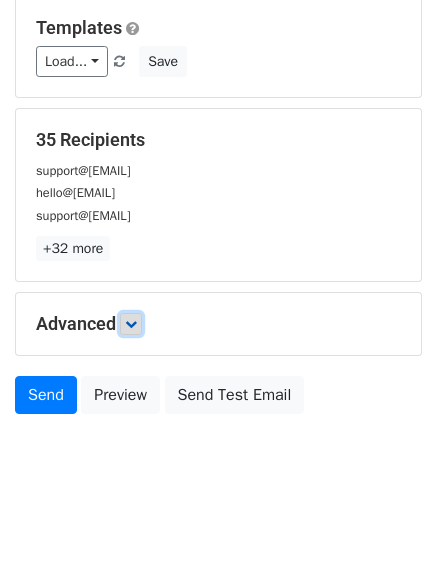 click at bounding box center (131, 324) 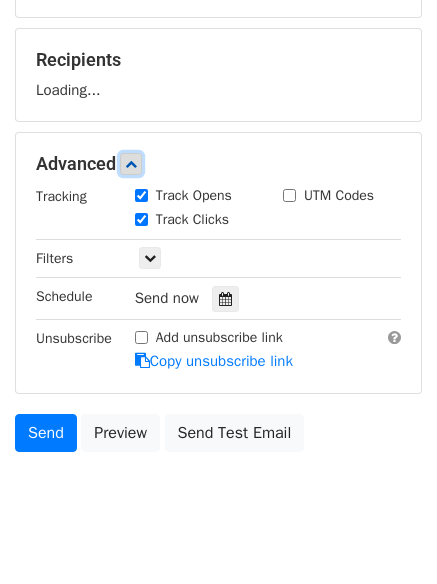 scroll, scrollTop: 276, scrollLeft: 0, axis: vertical 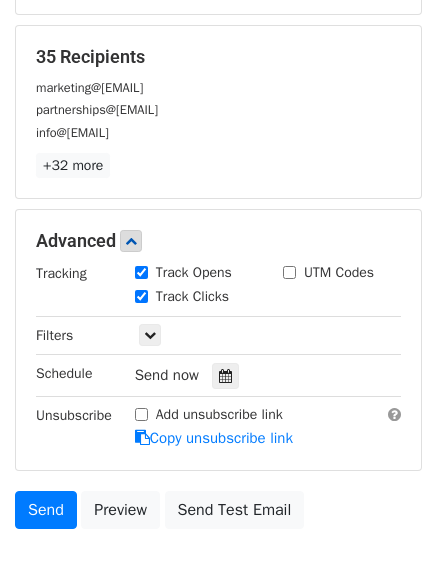 click on "Track Clicks" at bounding box center (194, 298) 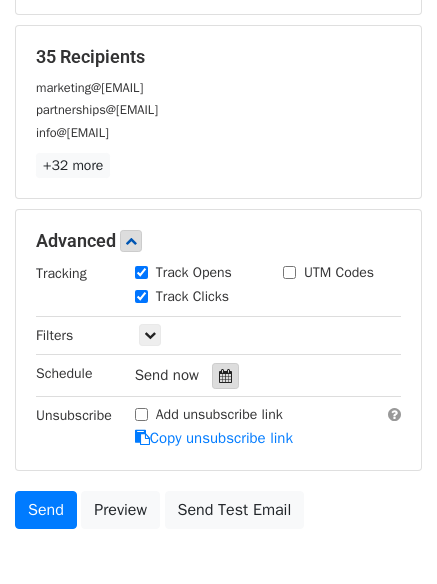 click at bounding box center [225, 376] 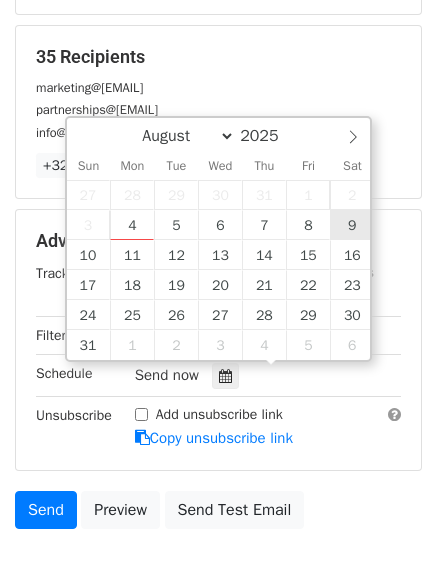 type on "2025-08-09 12:00" 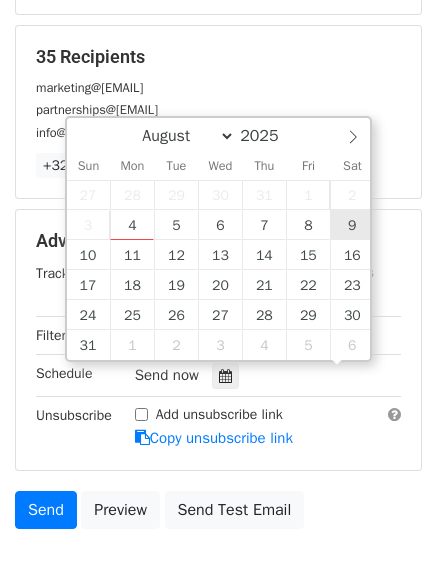 scroll, scrollTop: 1, scrollLeft: 0, axis: vertical 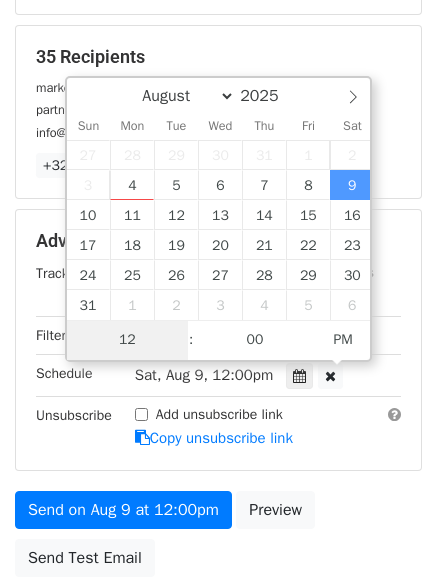 type on "9" 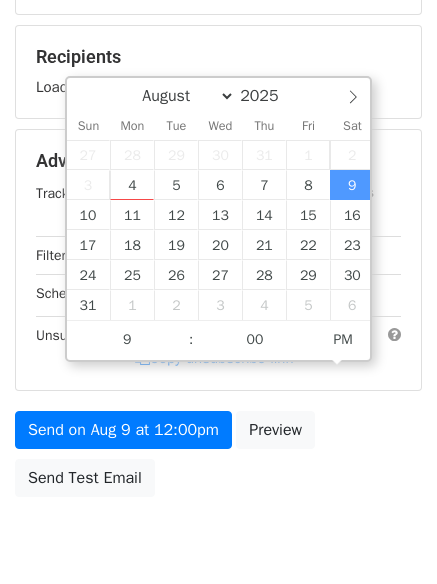 type on "2025-08-09 21:00" 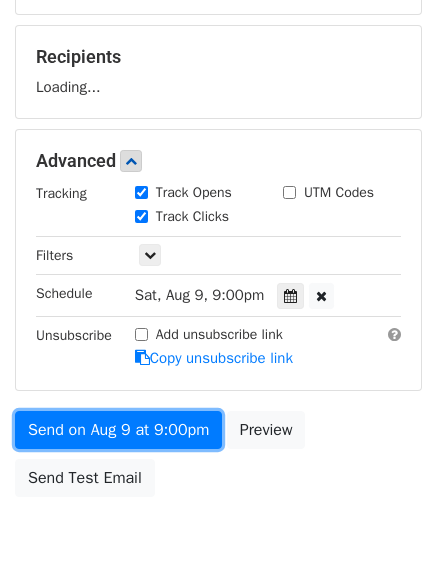 click on "Send on Aug 9 at 9:00pm" at bounding box center (118, 430) 